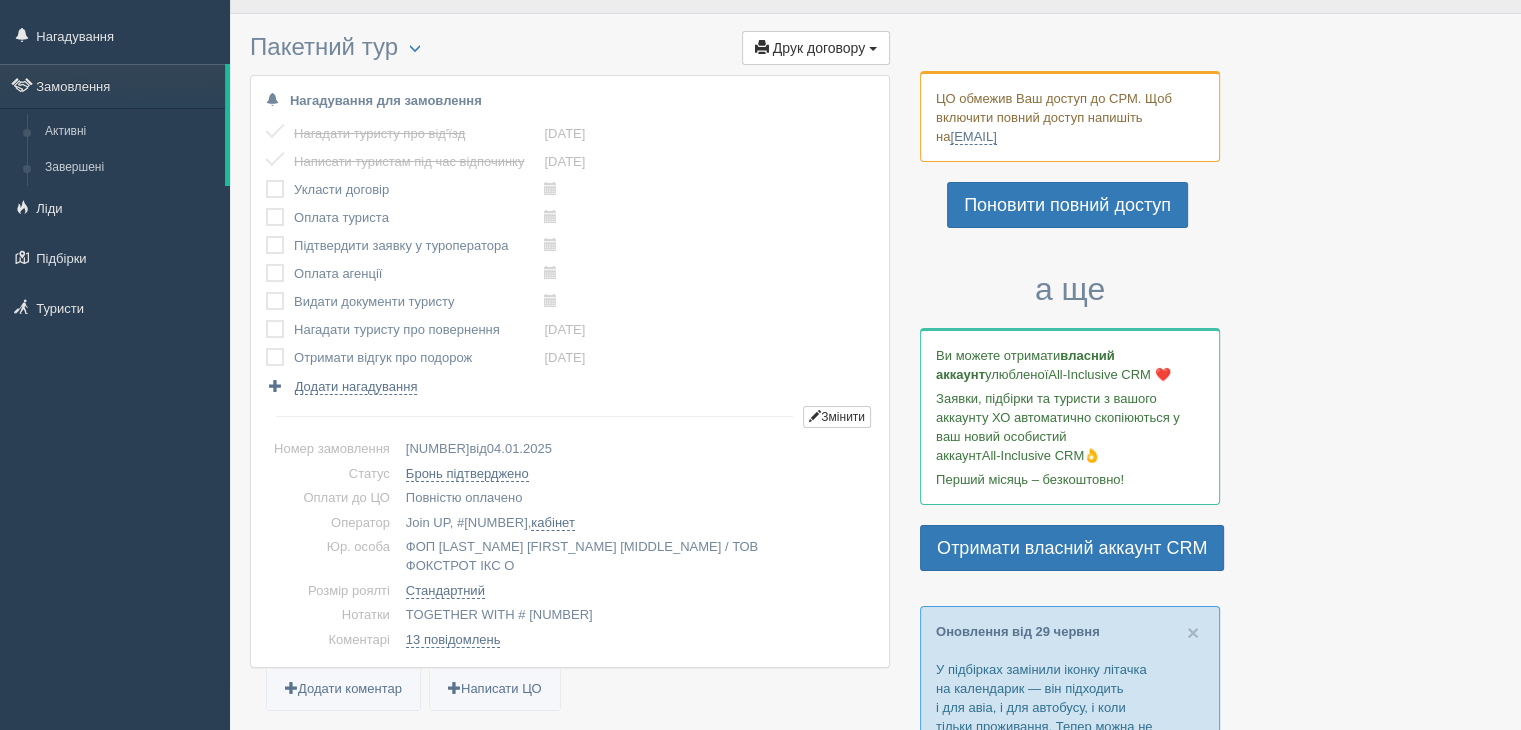 scroll, scrollTop: 0, scrollLeft: 0, axis: both 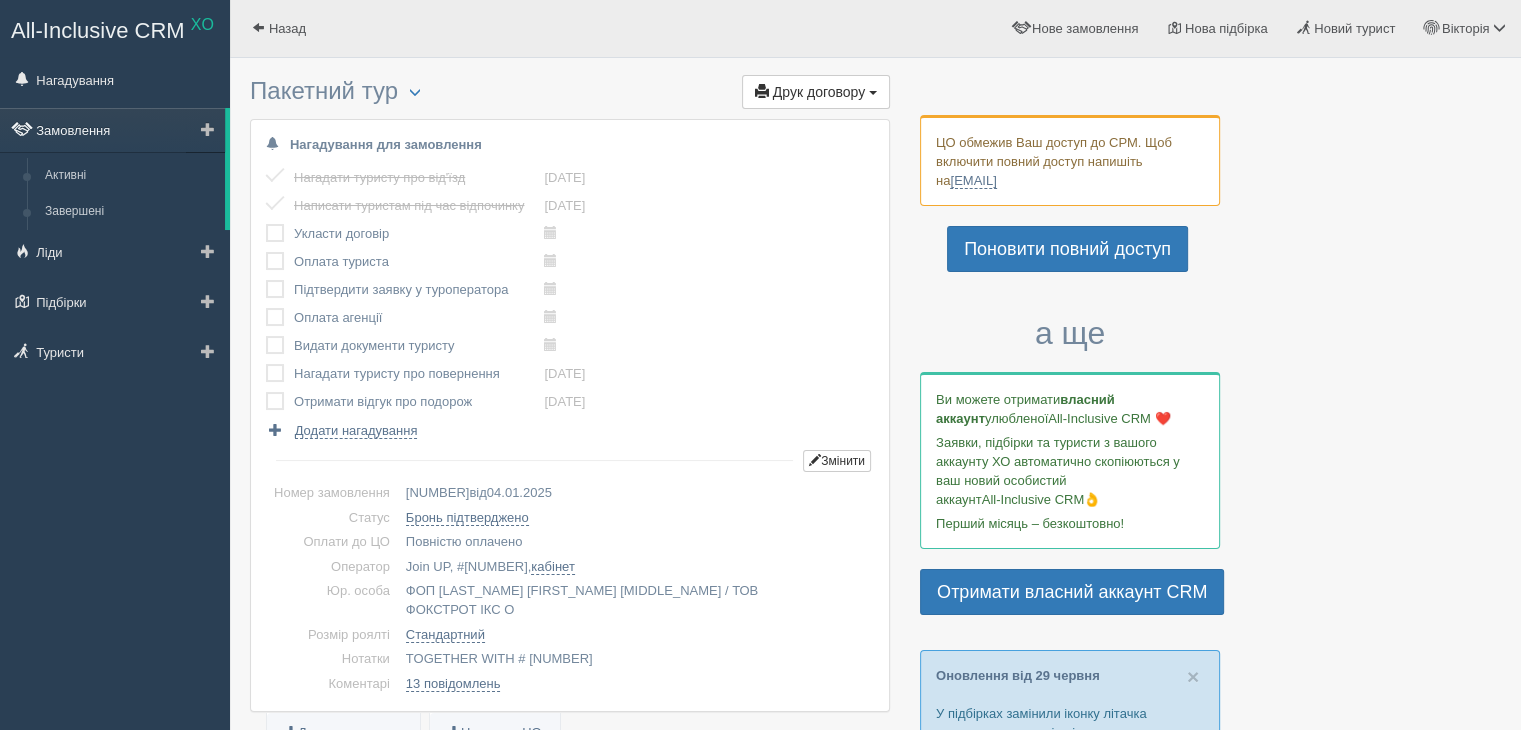 click on "Замовлення" at bounding box center (112, 130) 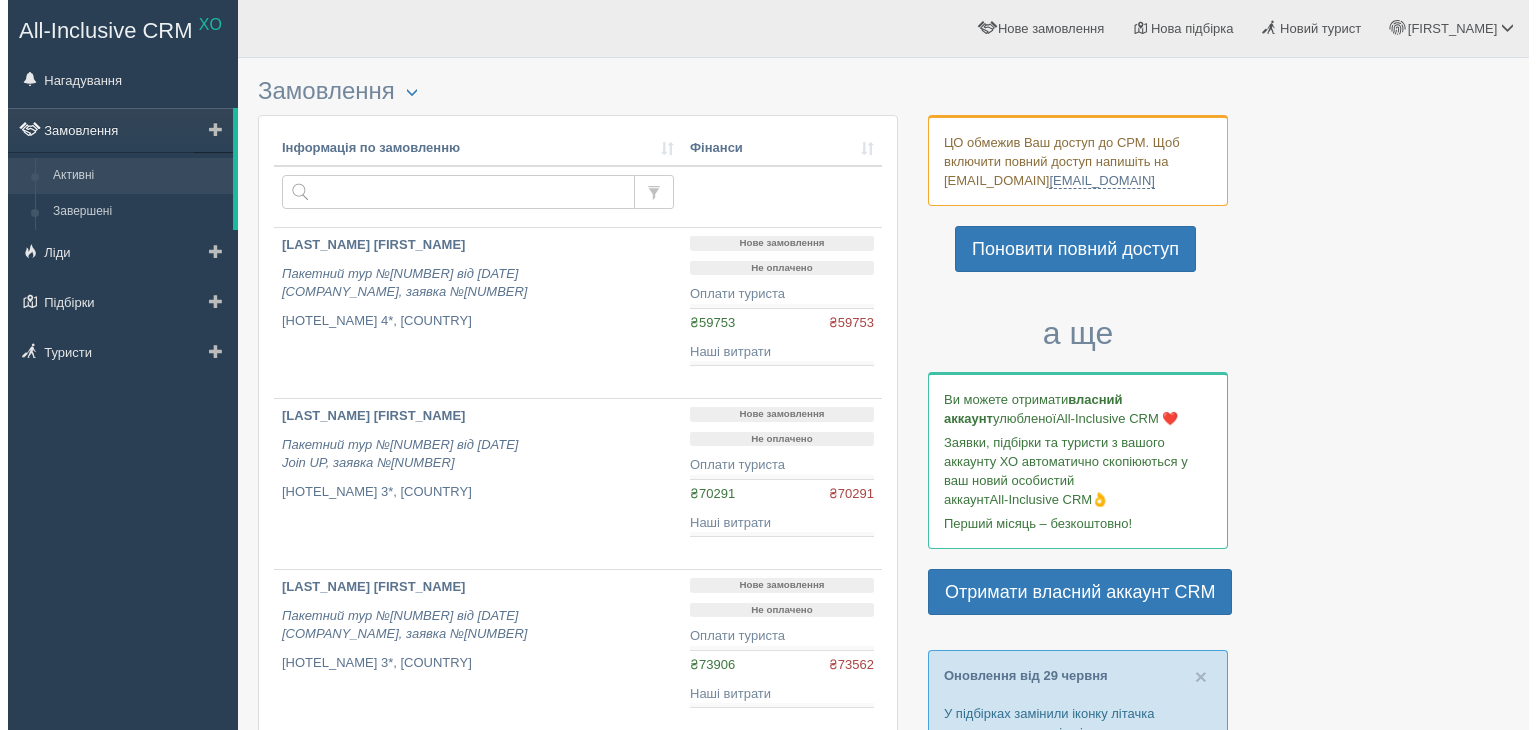 scroll, scrollTop: 0, scrollLeft: 0, axis: both 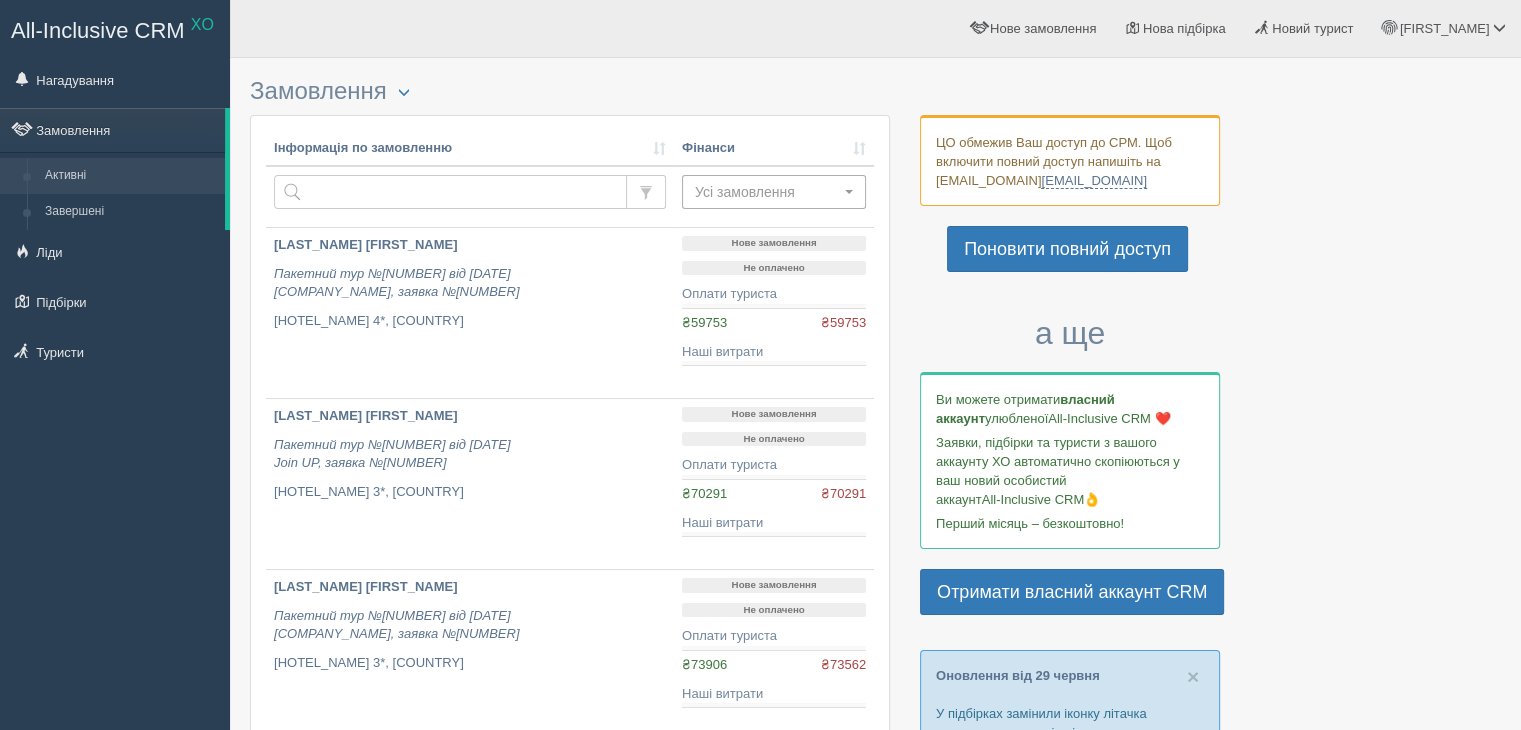 click on "Усі замовлення" at bounding box center (767, 192) 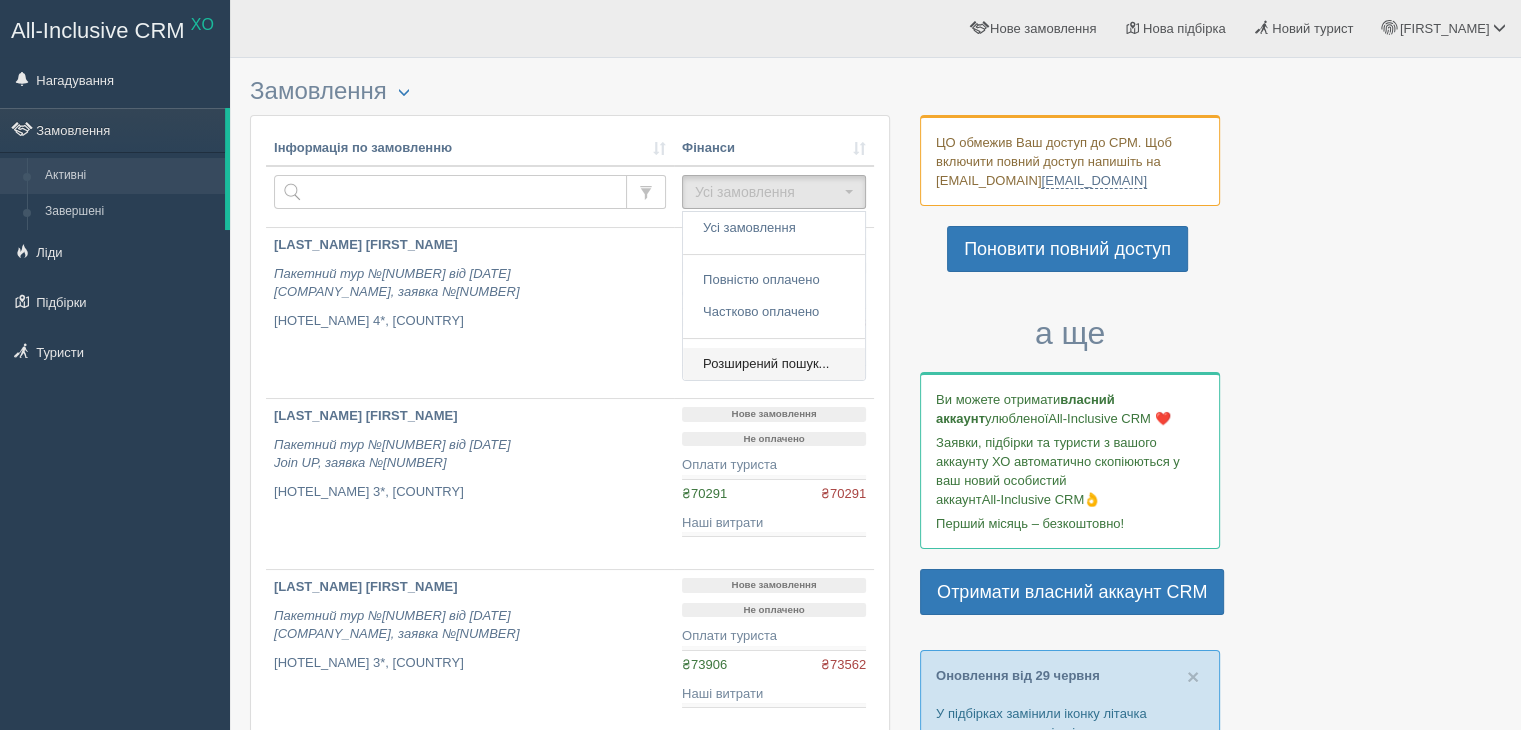 click on "Розширений пошук..." at bounding box center (774, 364) 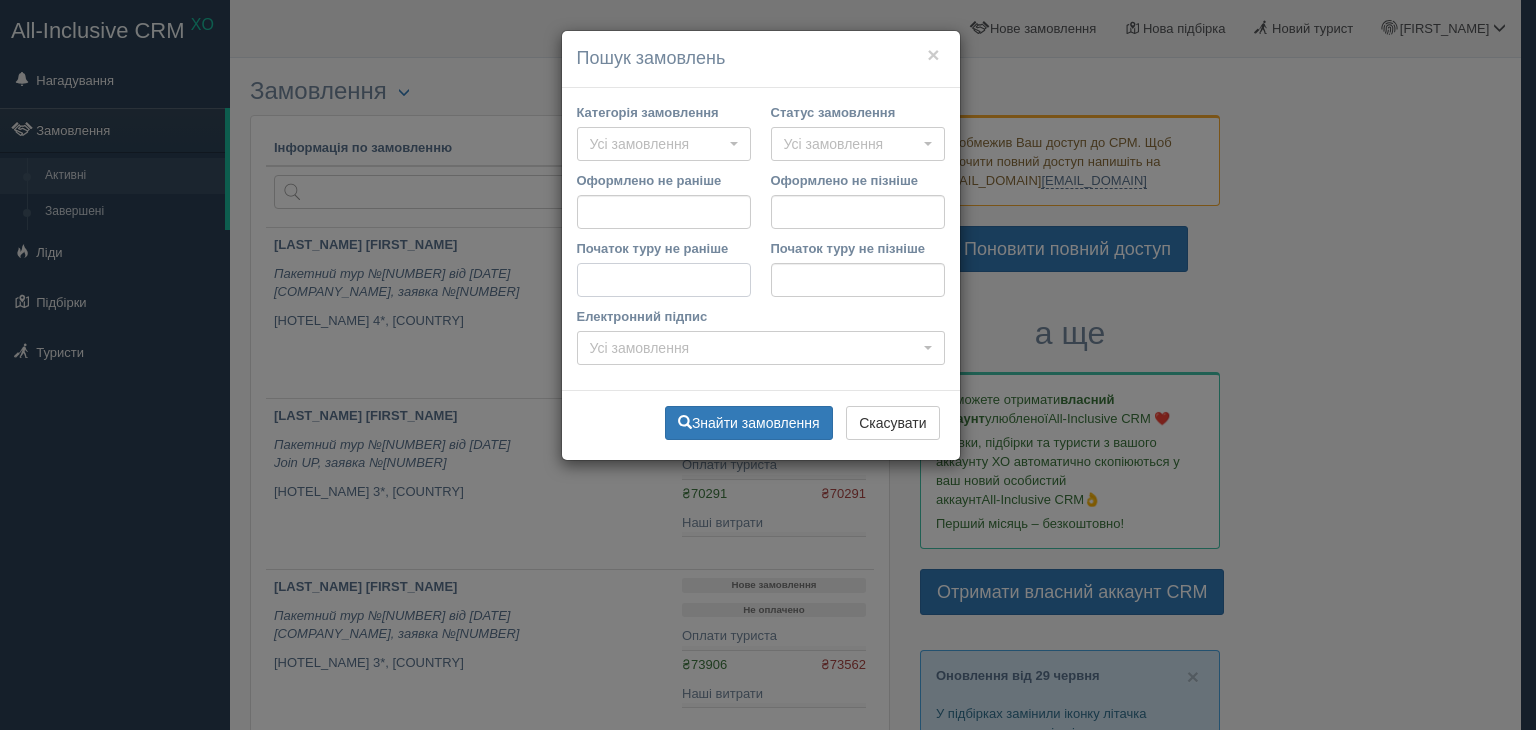 click on "Початок туру не раніше" at bounding box center [664, 280] 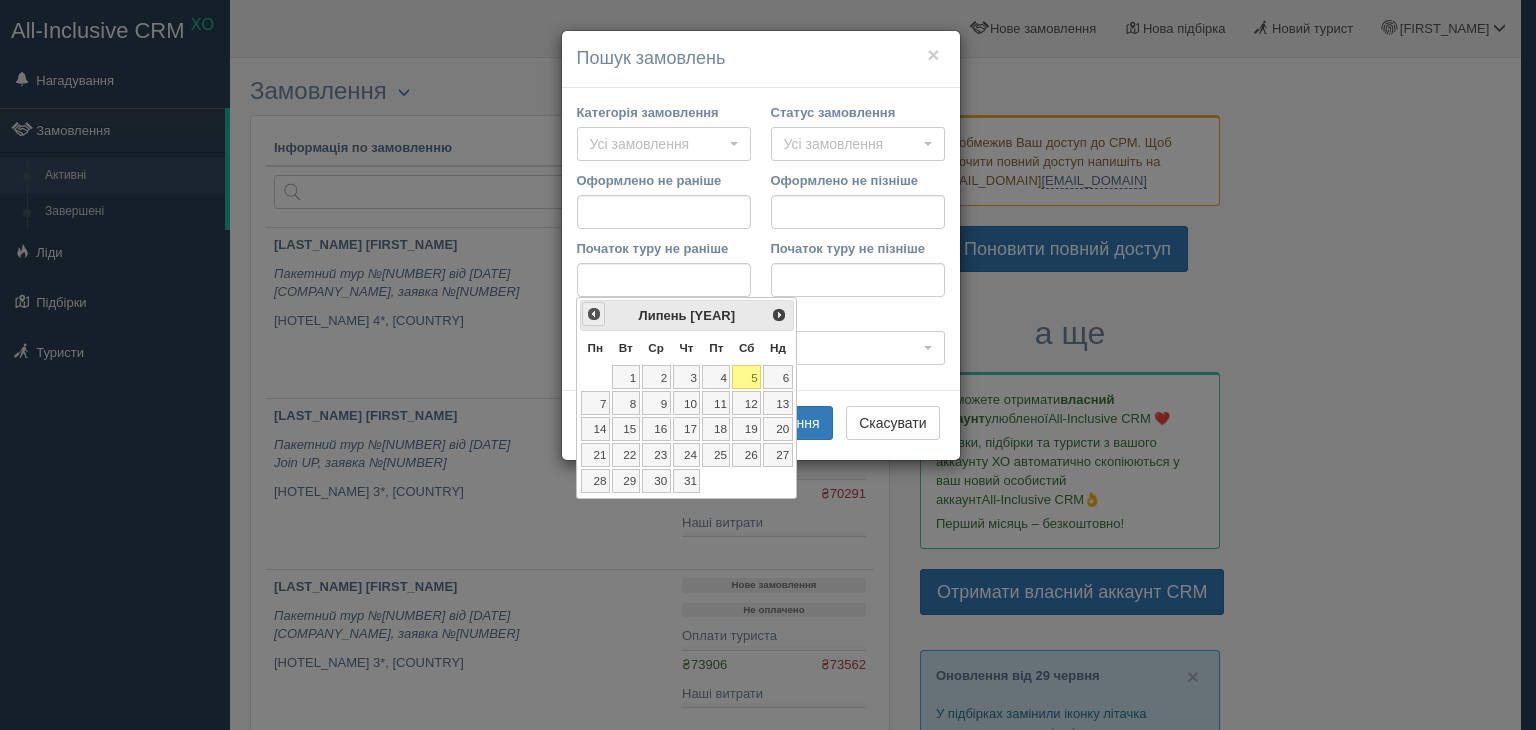 click on "<Попер" at bounding box center [594, 314] 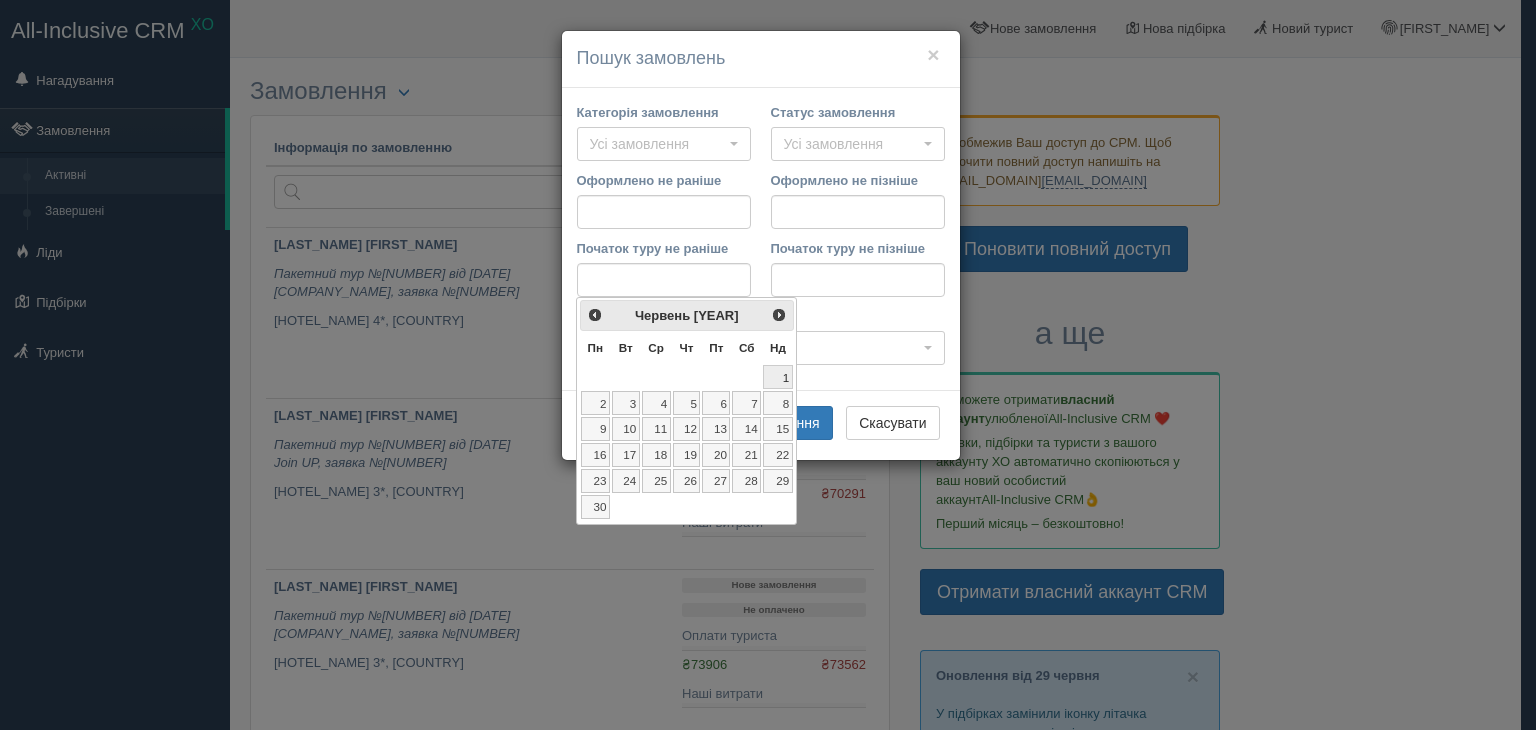 click on "1" at bounding box center (778, 377) 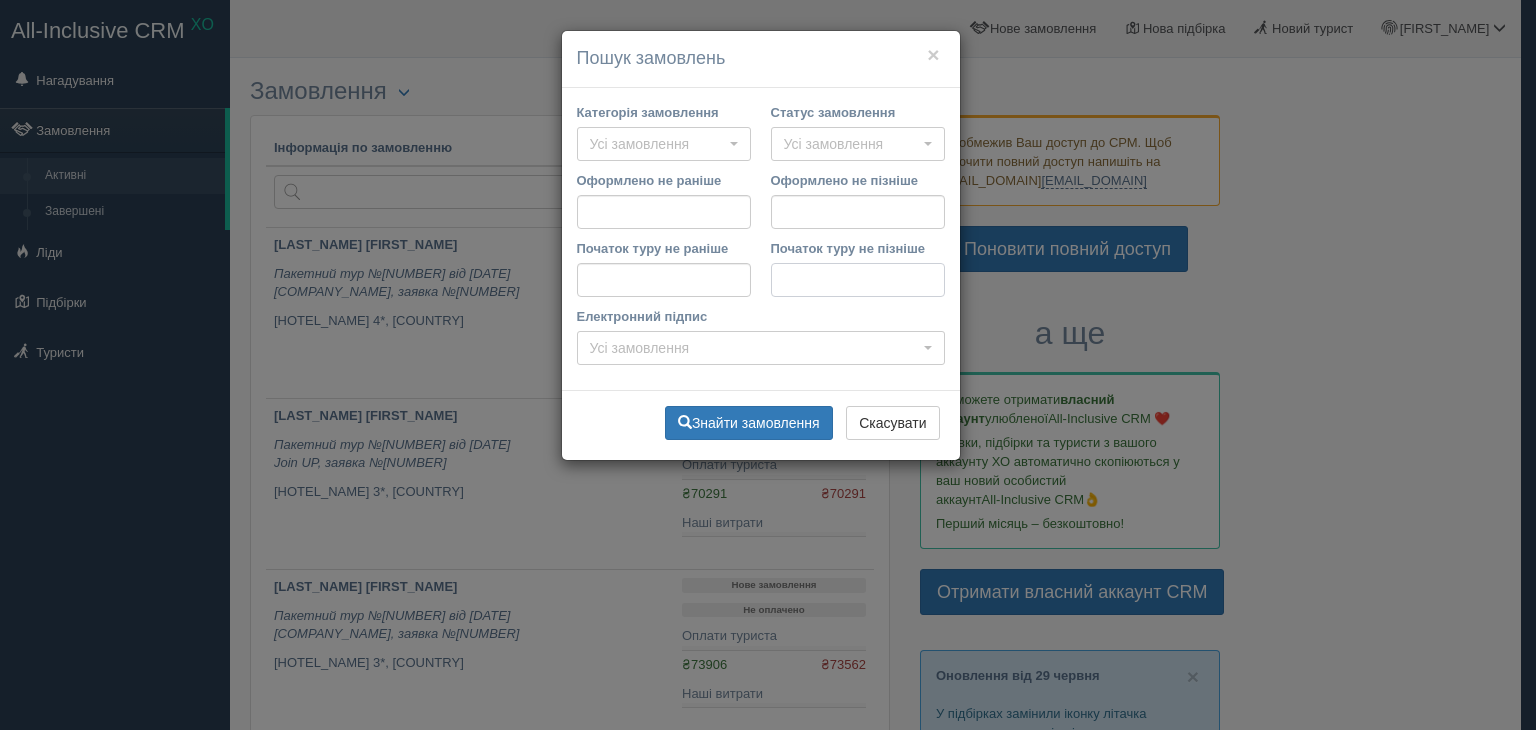 click on "Початок туру не пізніше" at bounding box center [858, 280] 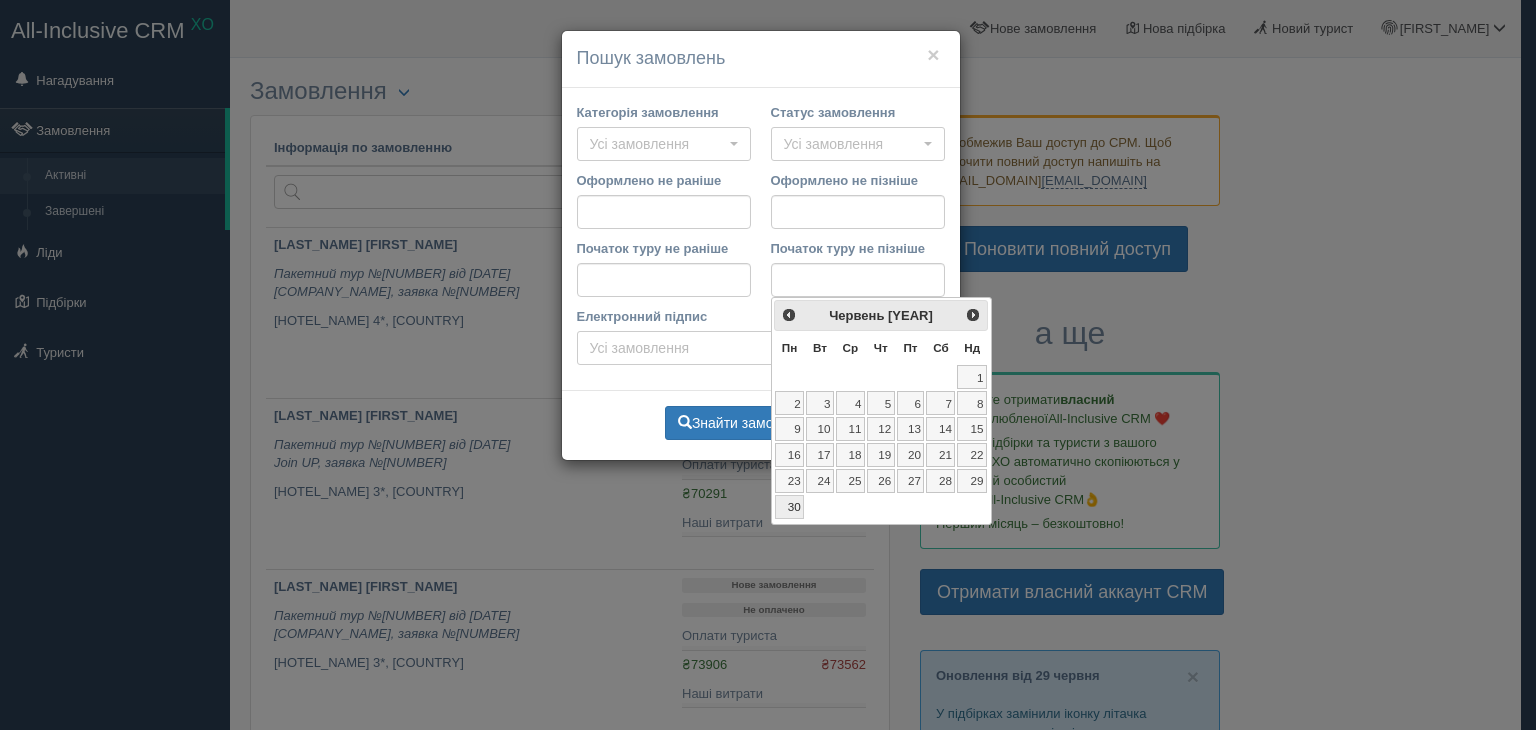 click on "30" at bounding box center [789, 507] 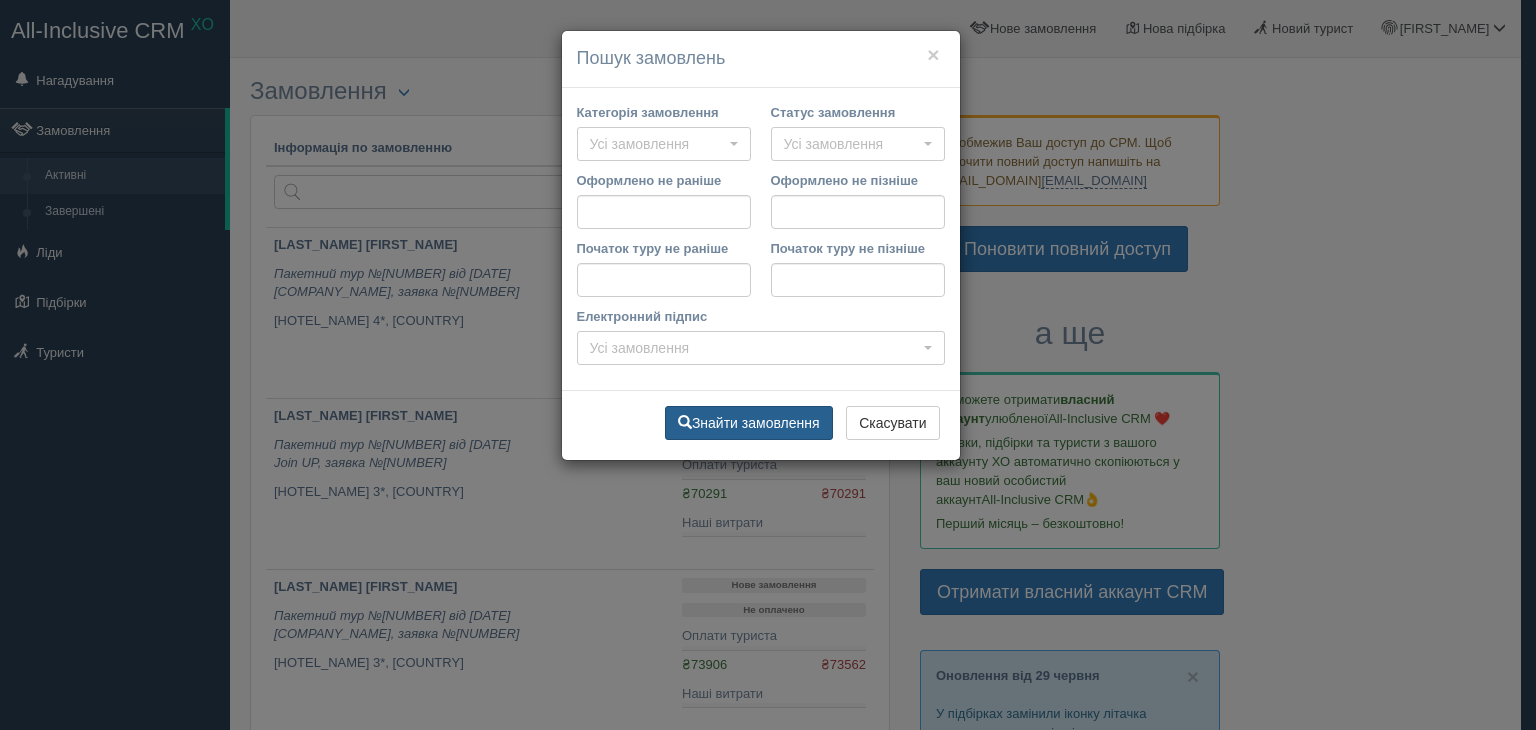 click on "Знайти замовлення" at bounding box center (749, 423) 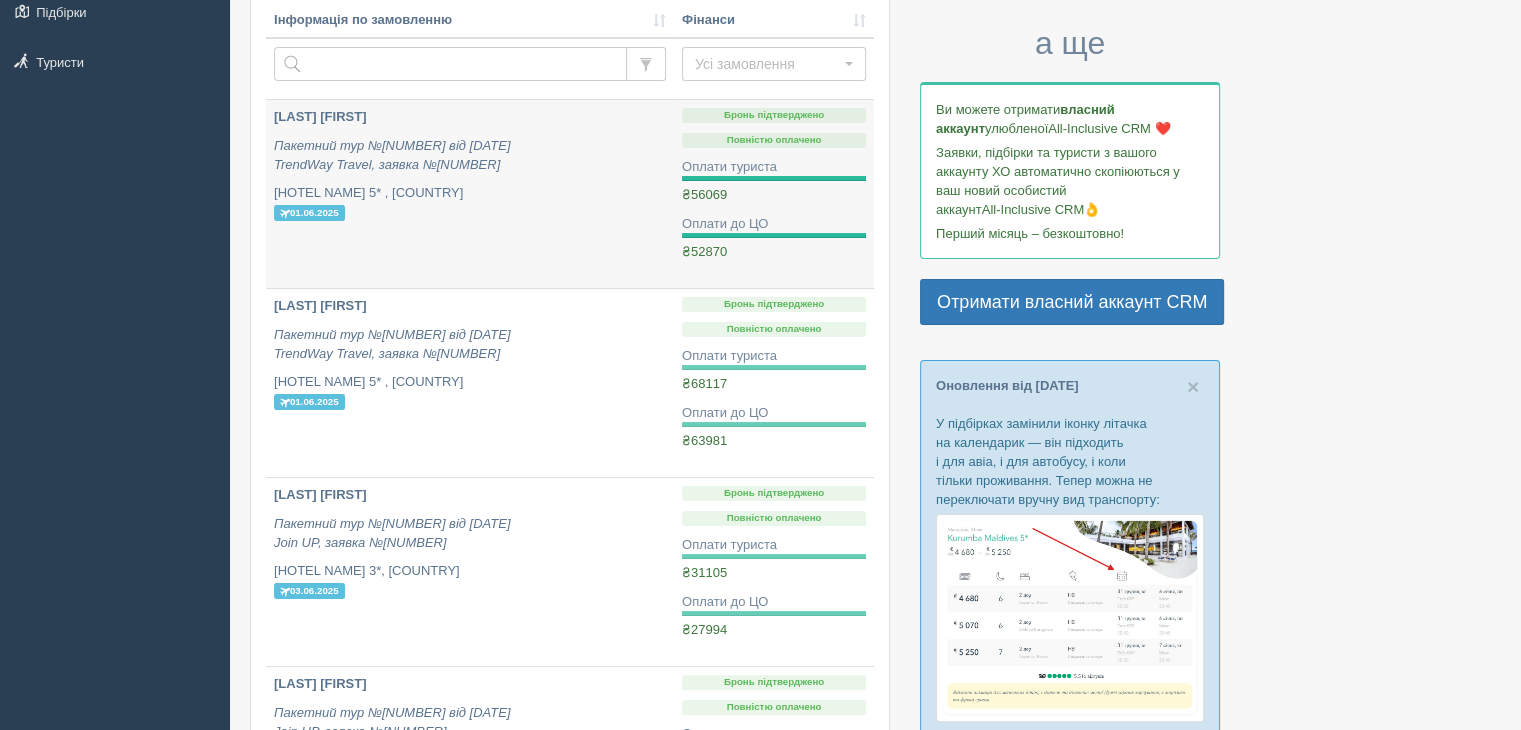 scroll, scrollTop: 0, scrollLeft: 0, axis: both 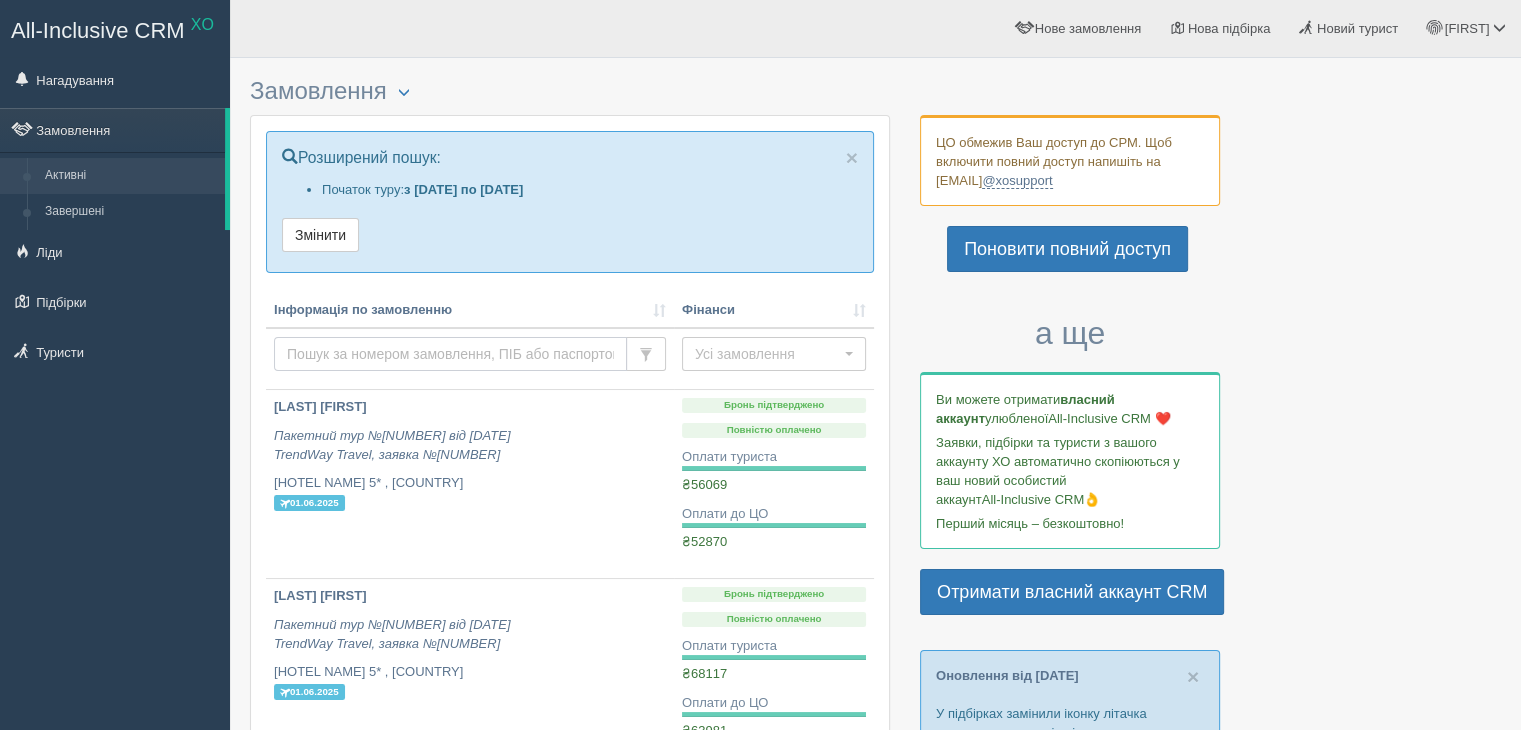 click at bounding box center (450, 354) 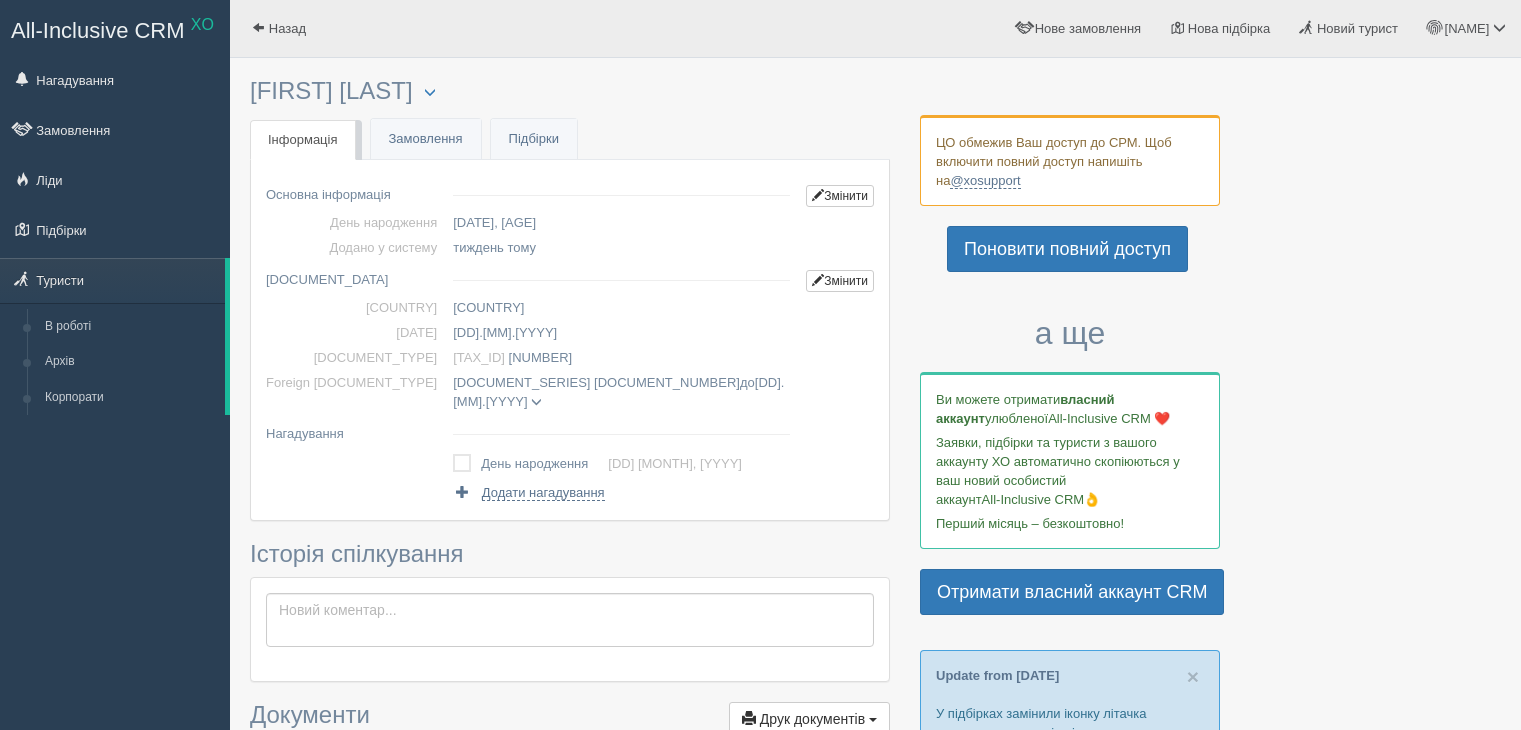 scroll, scrollTop: 0, scrollLeft: 0, axis: both 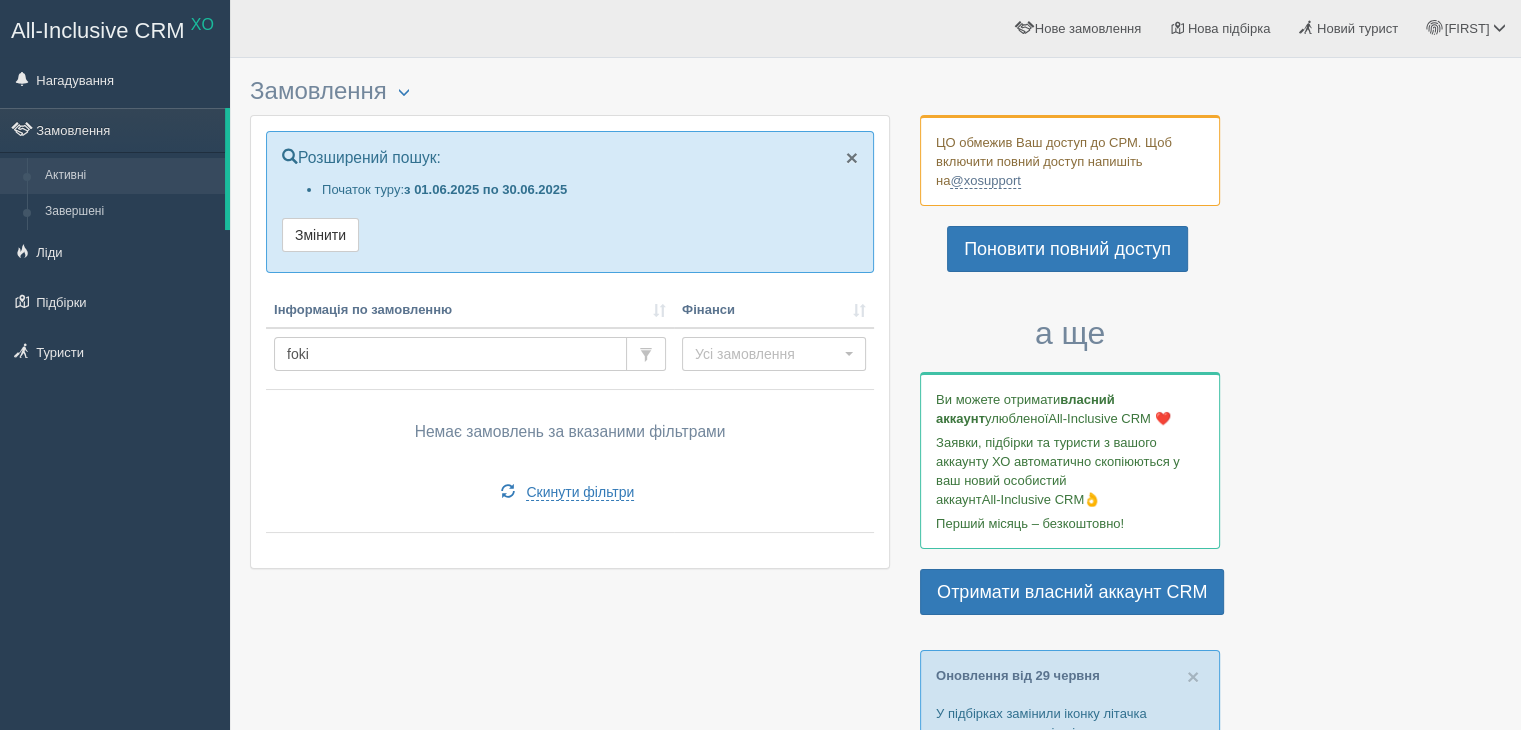 click on "×" at bounding box center [852, 157] 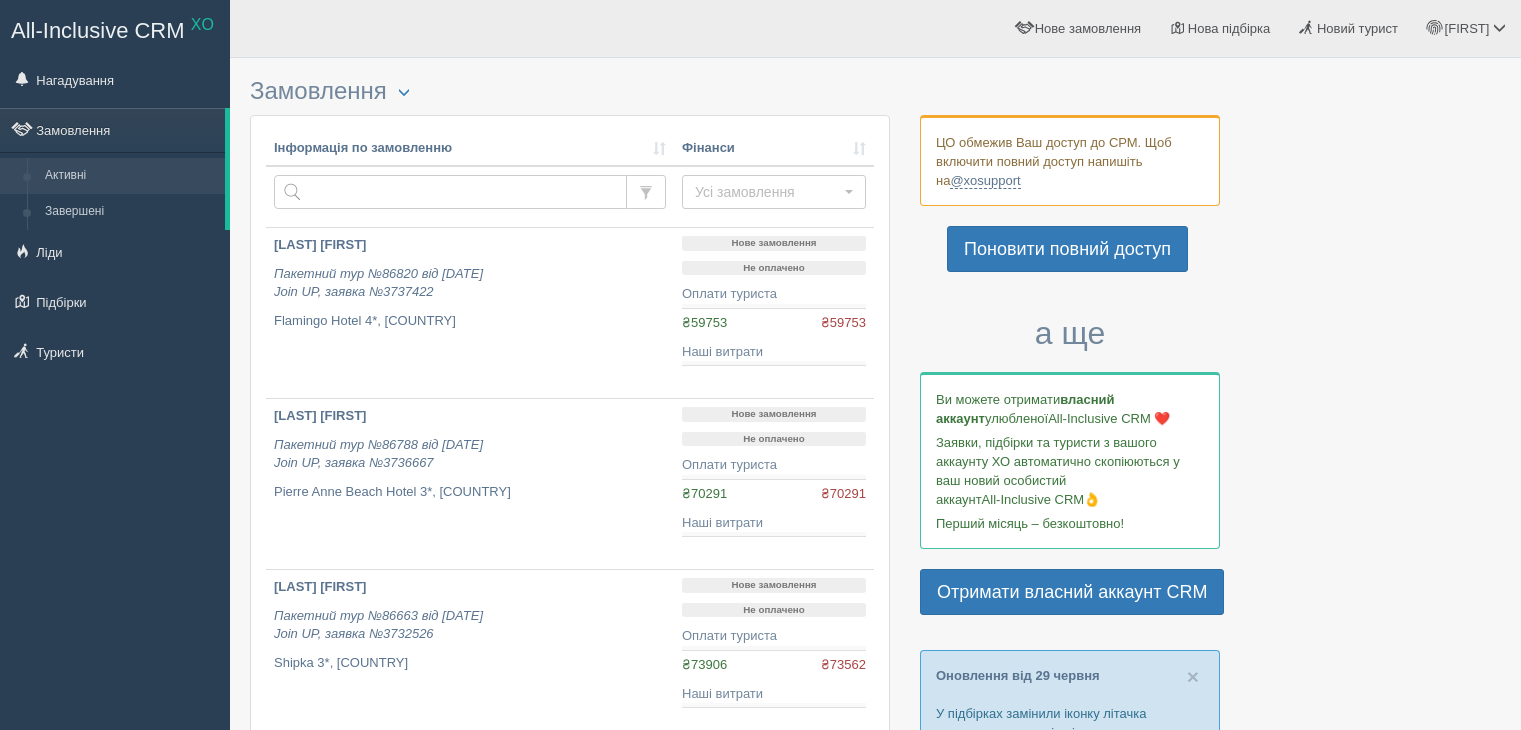 scroll, scrollTop: 0, scrollLeft: 0, axis: both 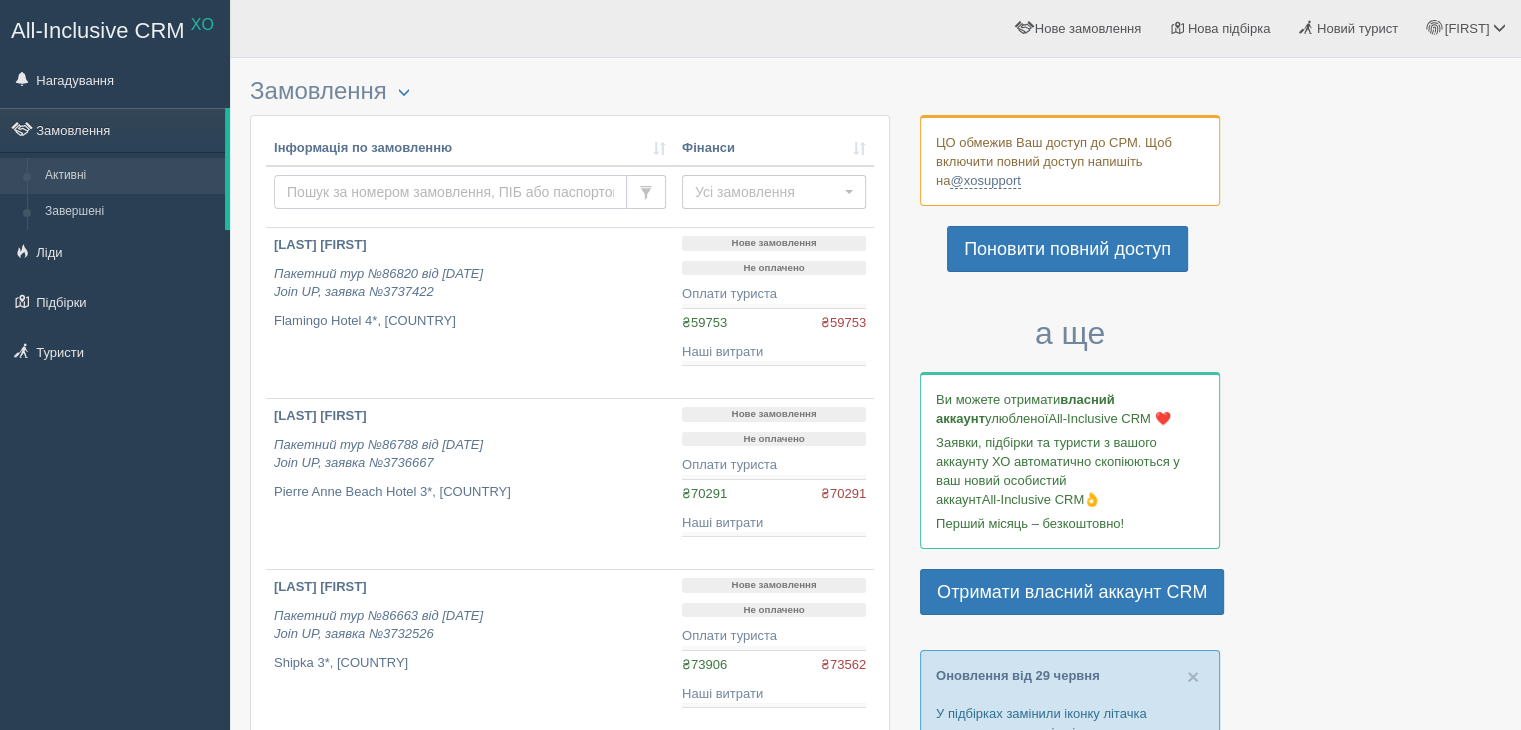 click at bounding box center (450, 192) 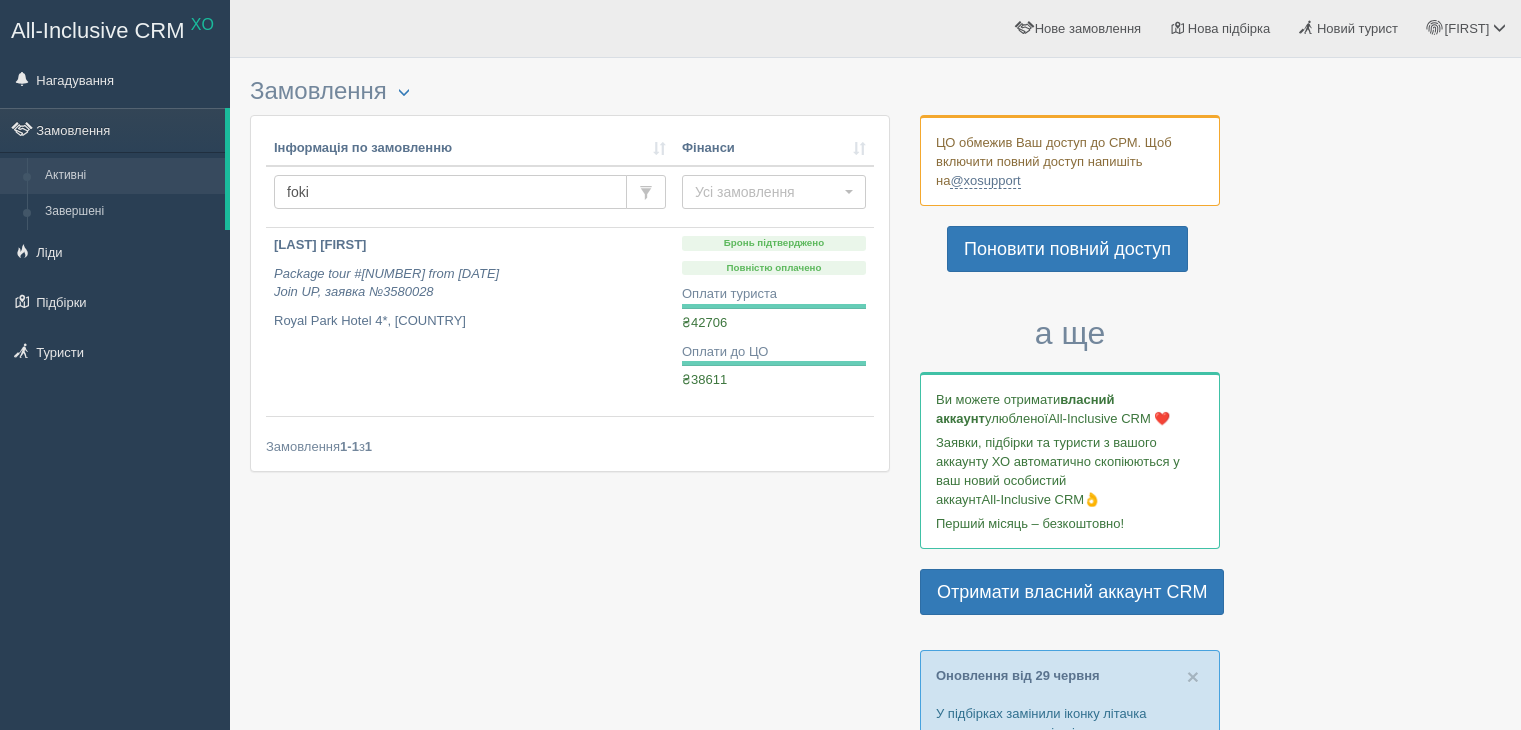 scroll, scrollTop: 0, scrollLeft: 0, axis: both 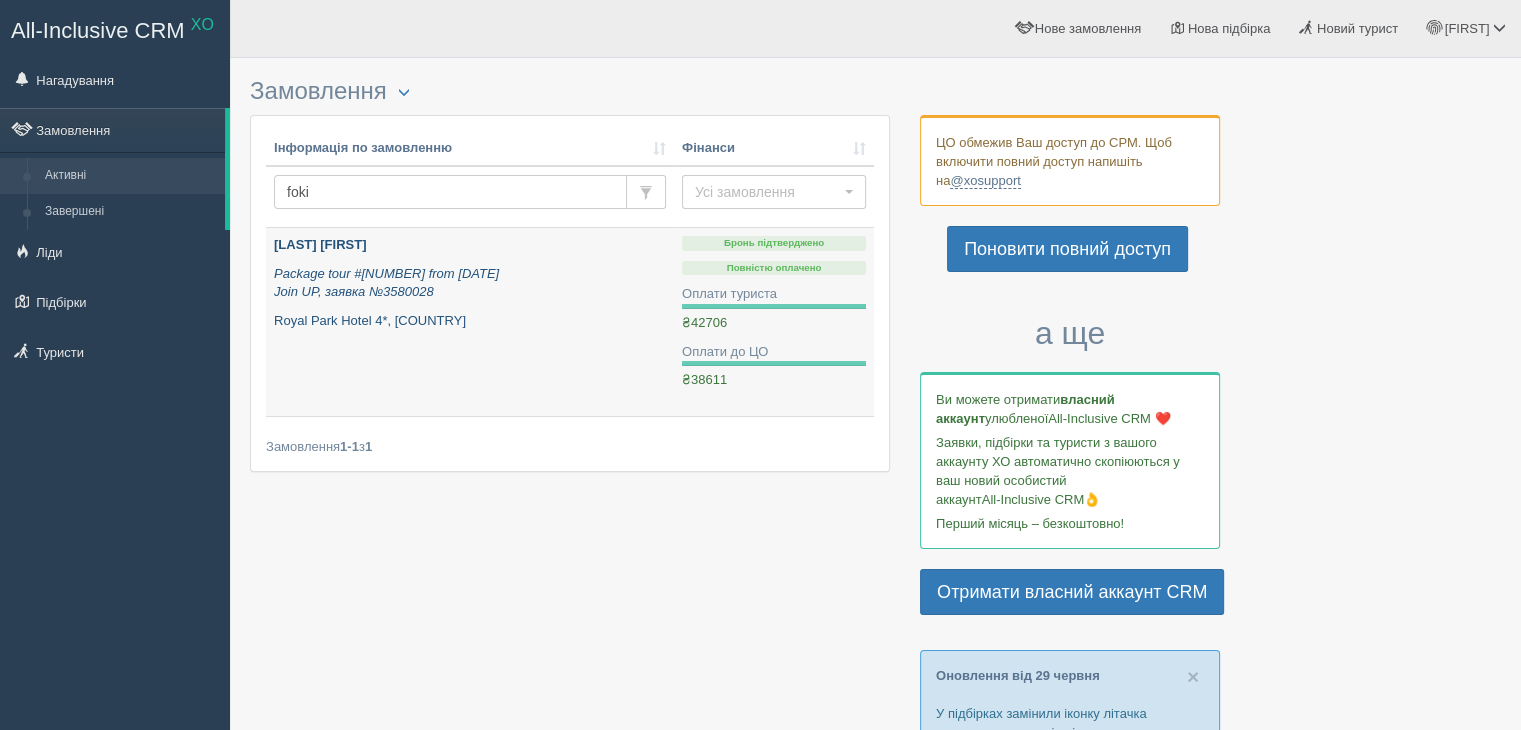 click on "Пакетний тур №74910 від 13.03.2025
Join UP, заявка №3580028" at bounding box center [386, 283] 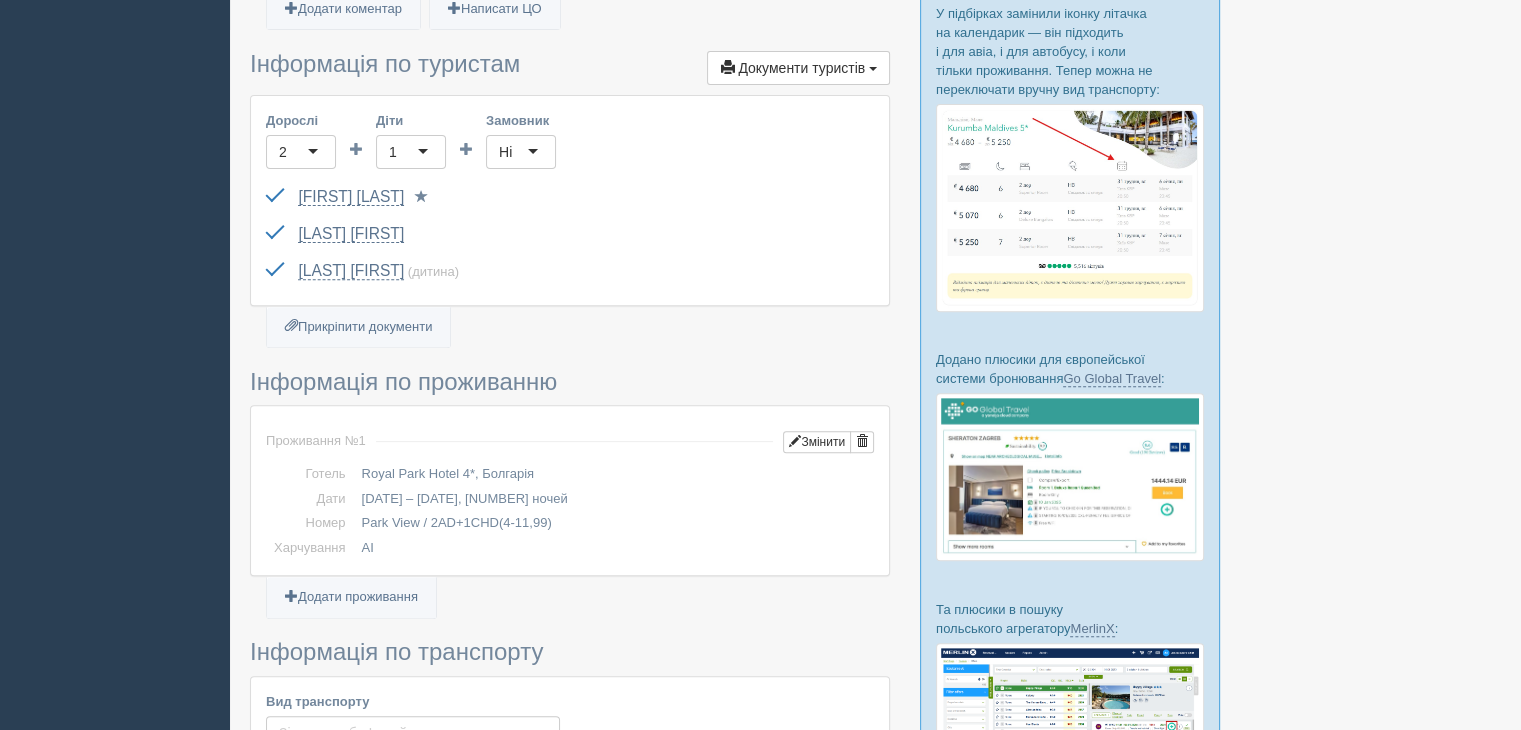 scroll, scrollTop: 400, scrollLeft: 0, axis: vertical 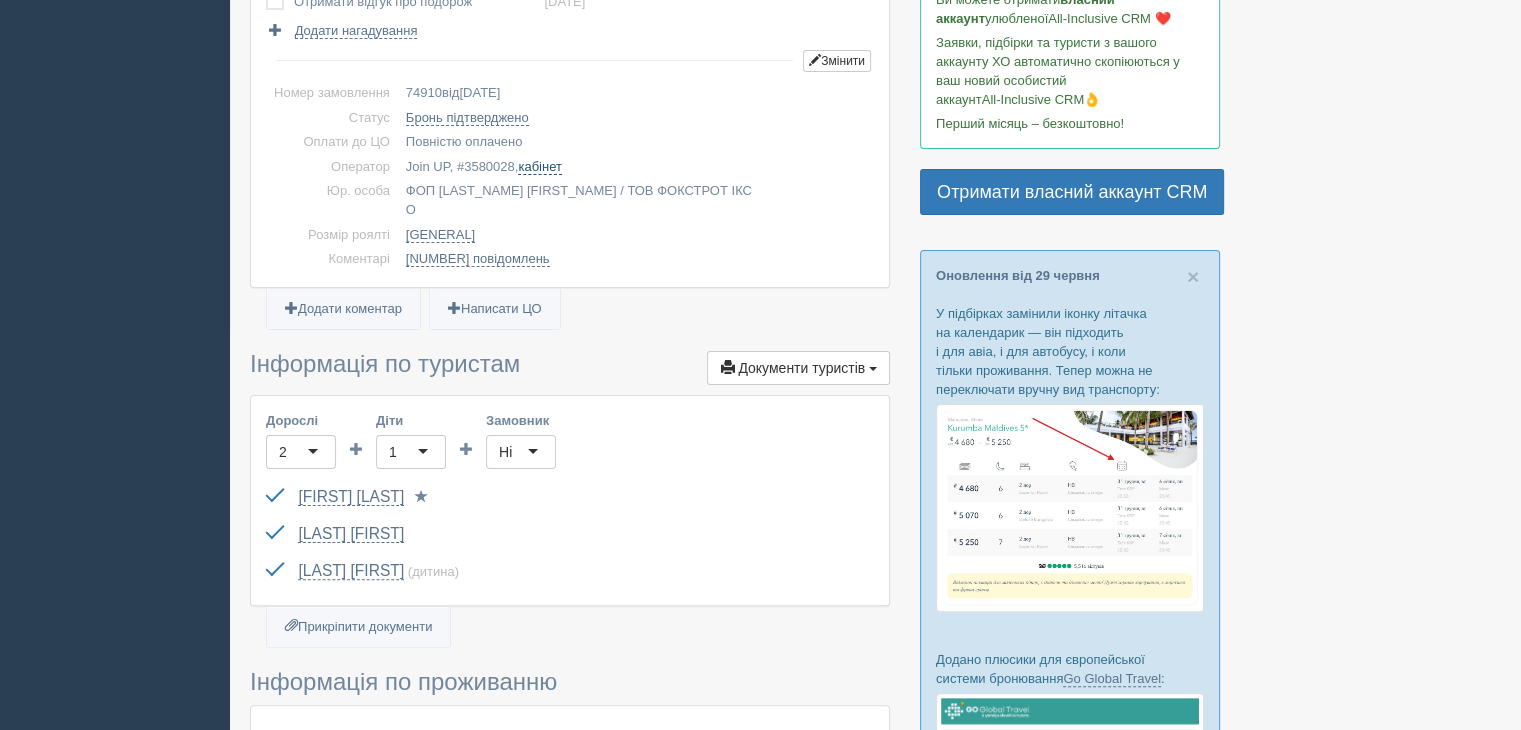 click on "кабінет" at bounding box center (539, 167) 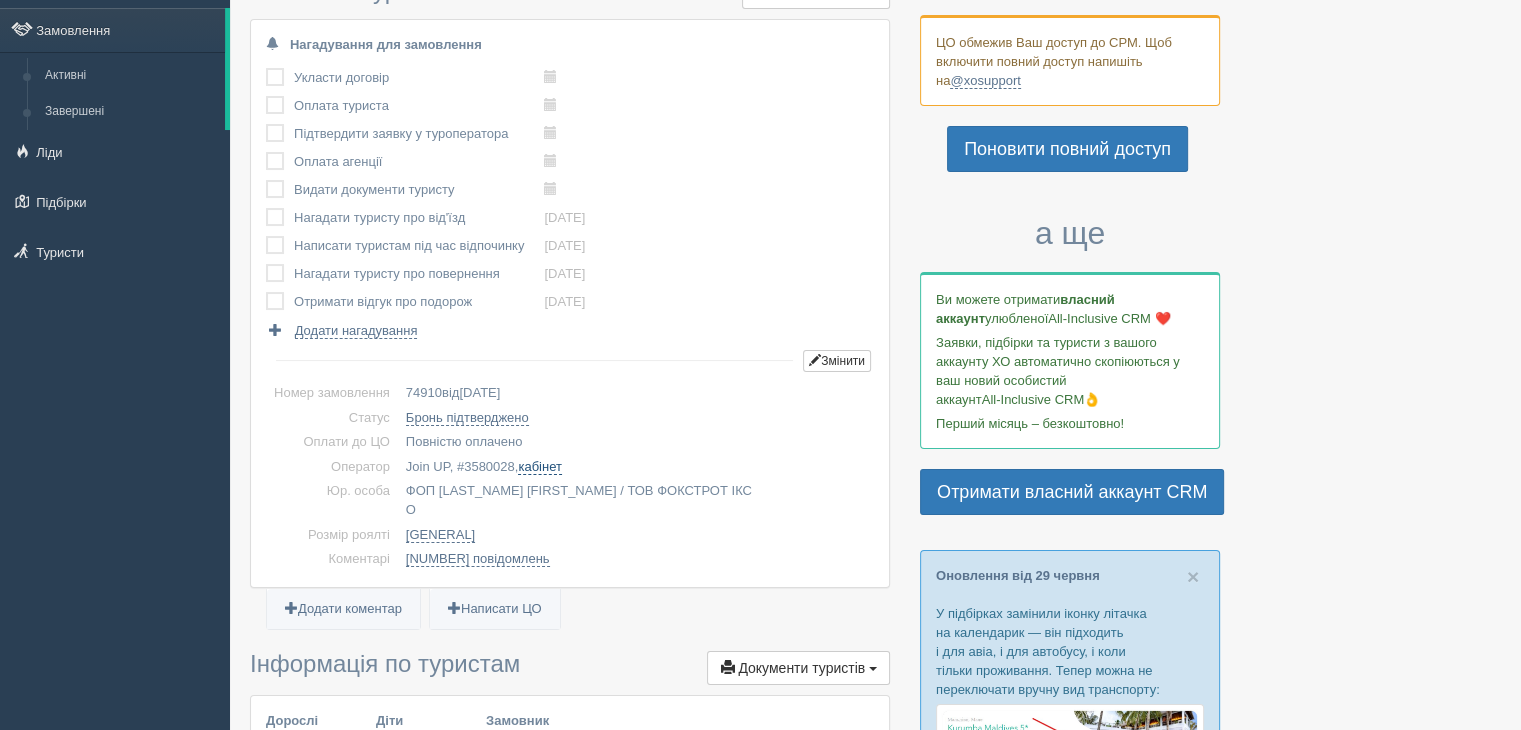 scroll, scrollTop: 0, scrollLeft: 0, axis: both 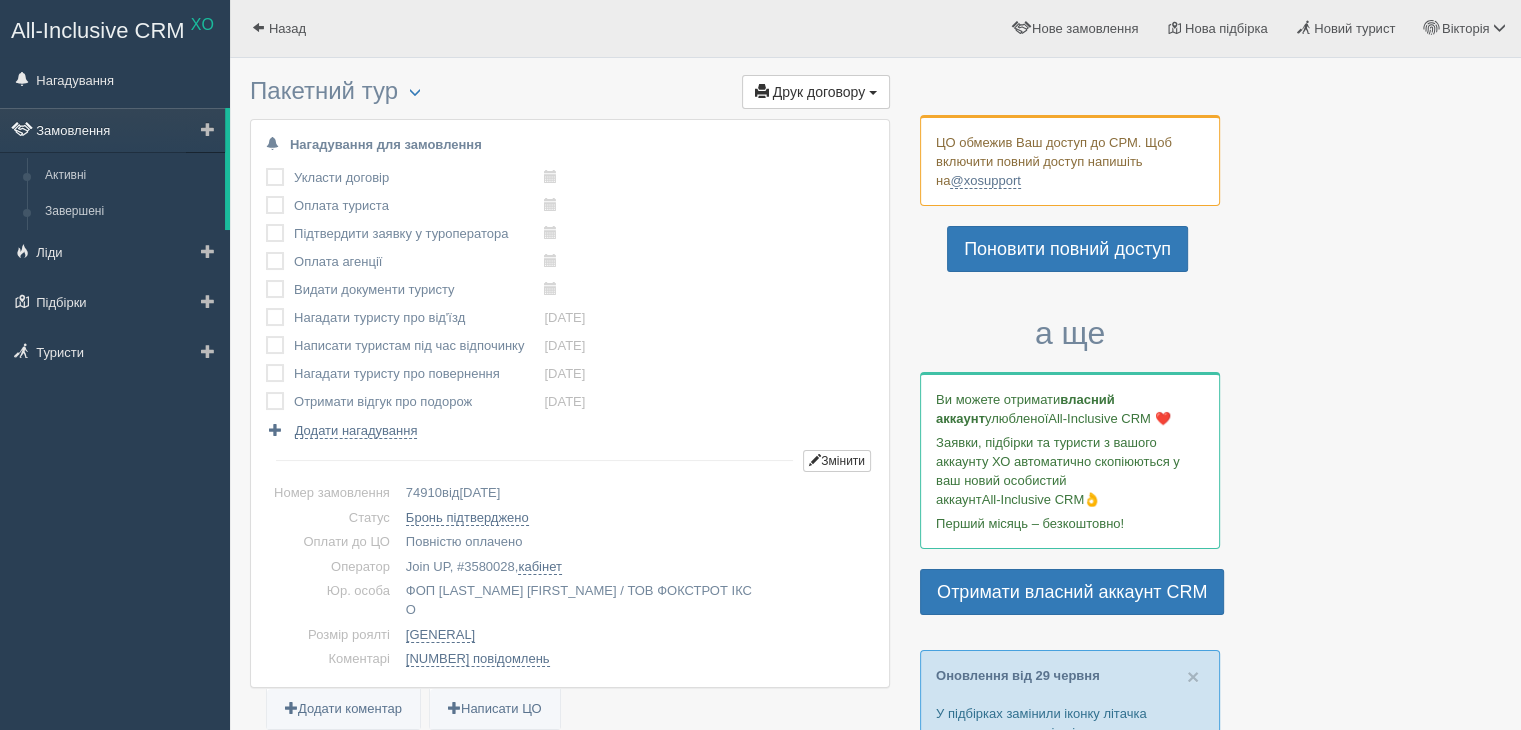 click on "Замовлення" at bounding box center (112, 130) 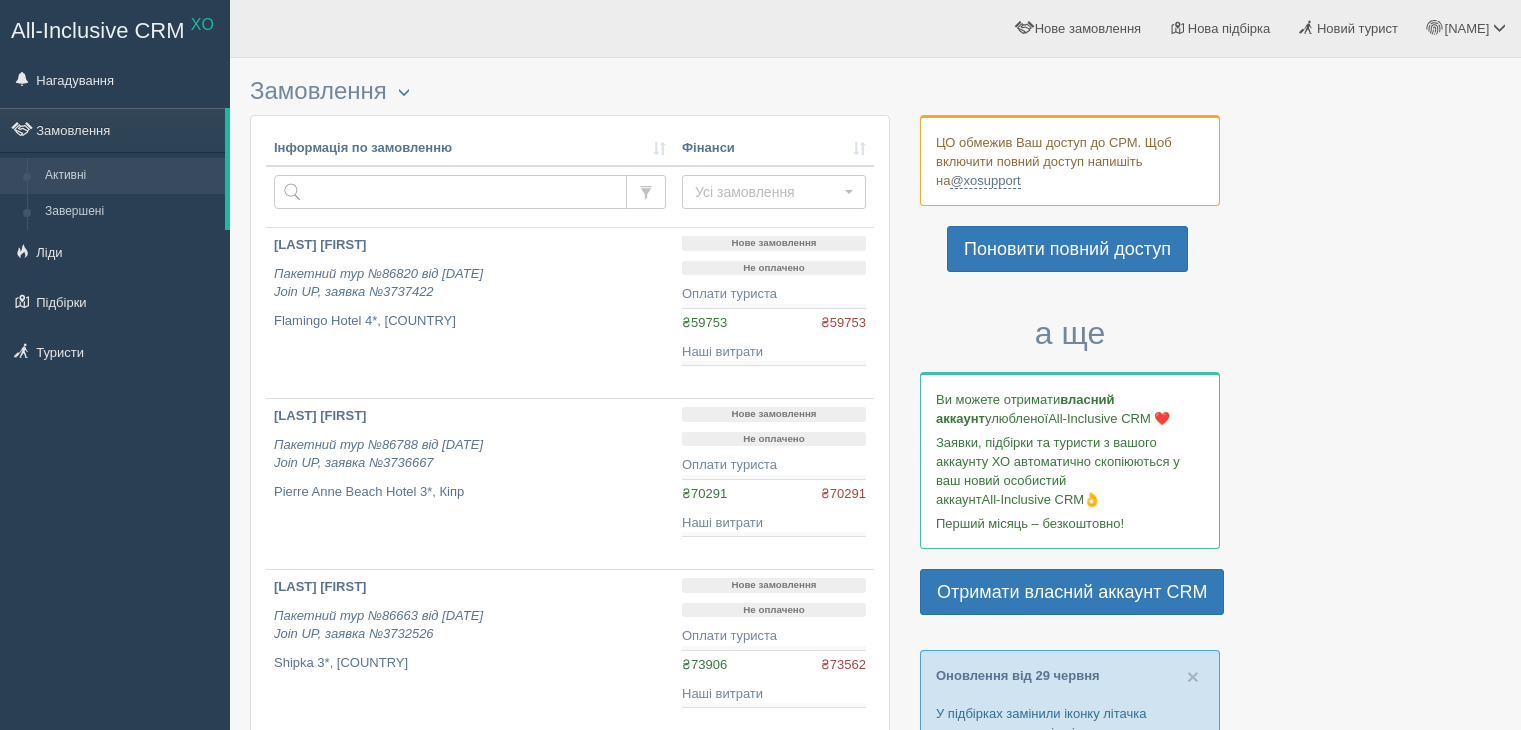 scroll, scrollTop: 0, scrollLeft: 0, axis: both 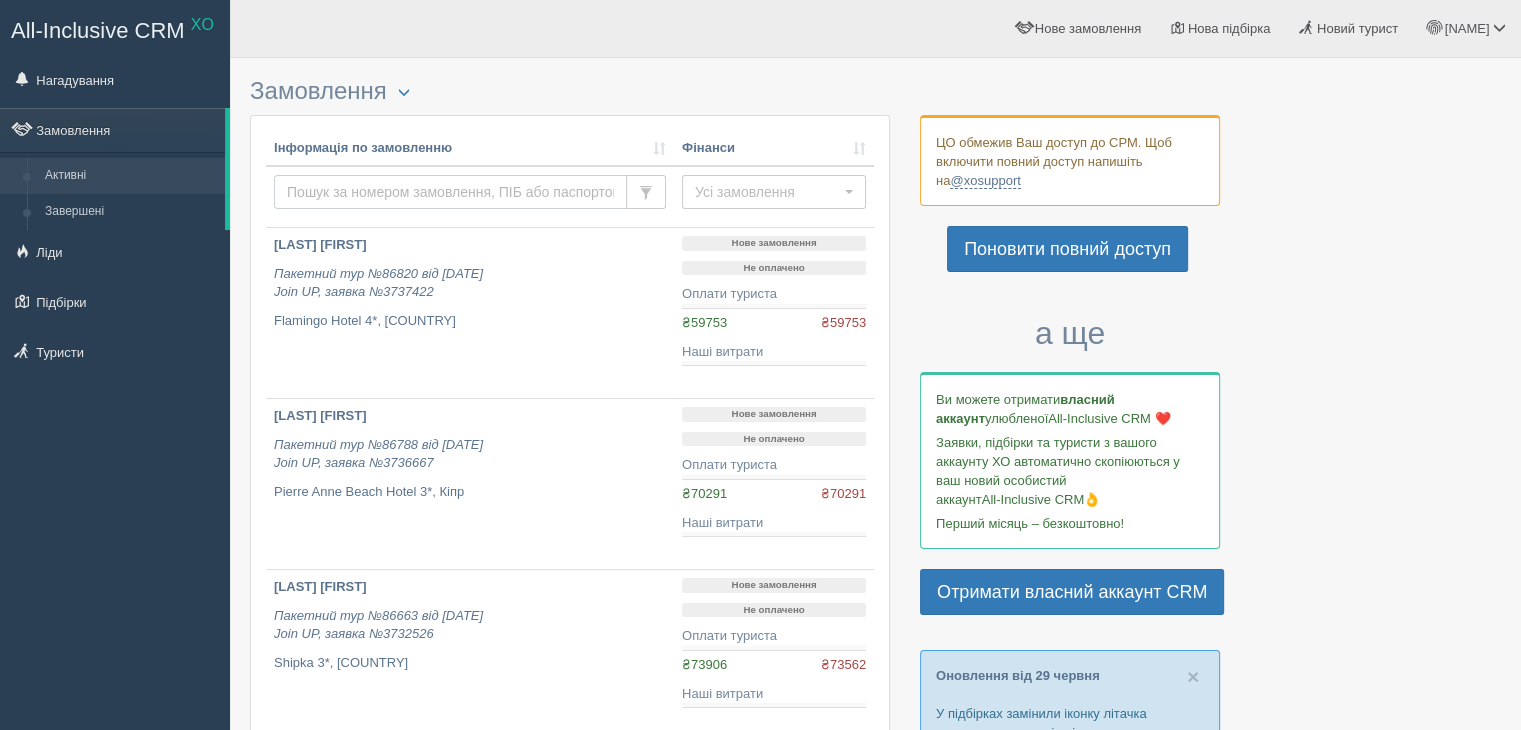 drag, startPoint x: 0, startPoint y: 0, endPoint x: 392, endPoint y: 193, distance: 436.9359 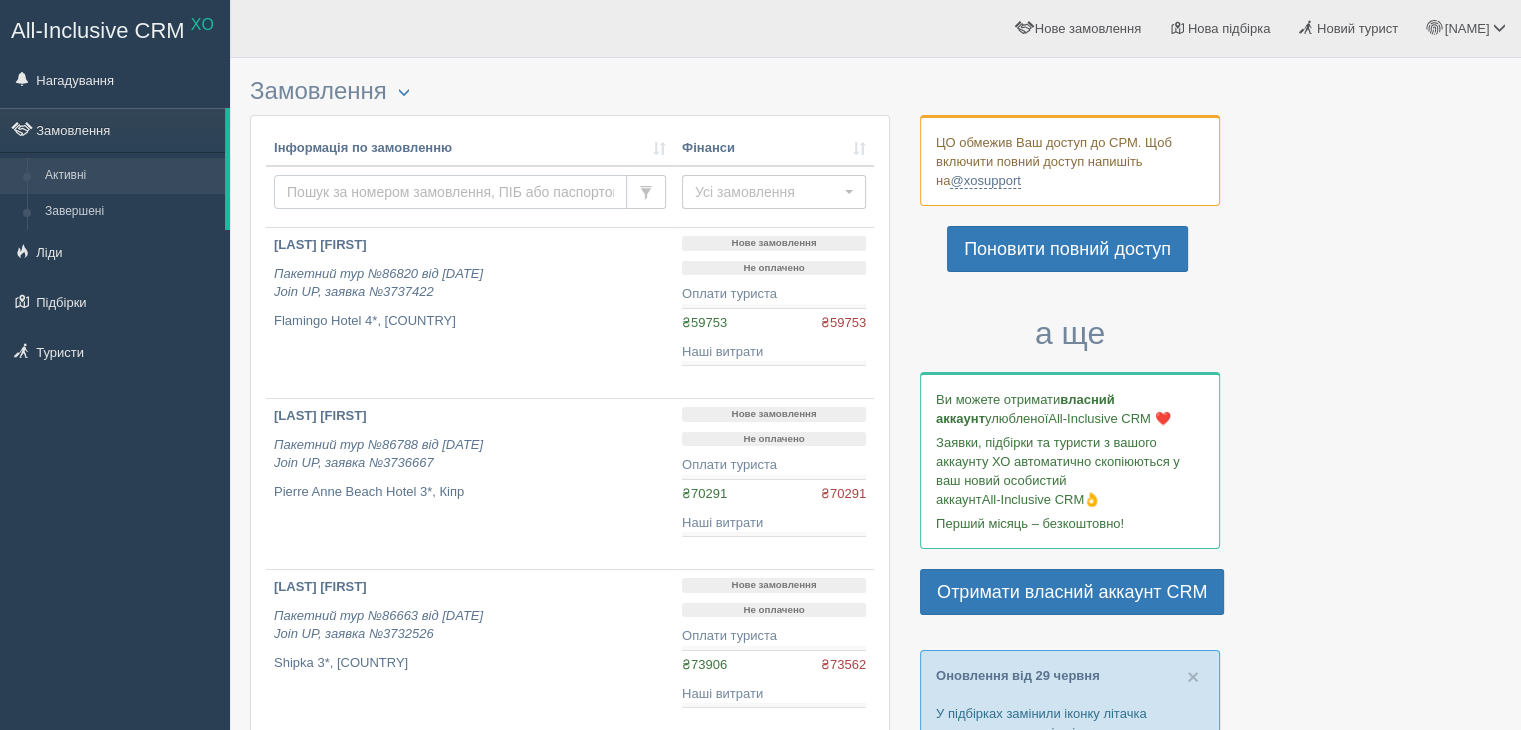 click at bounding box center [450, 192] 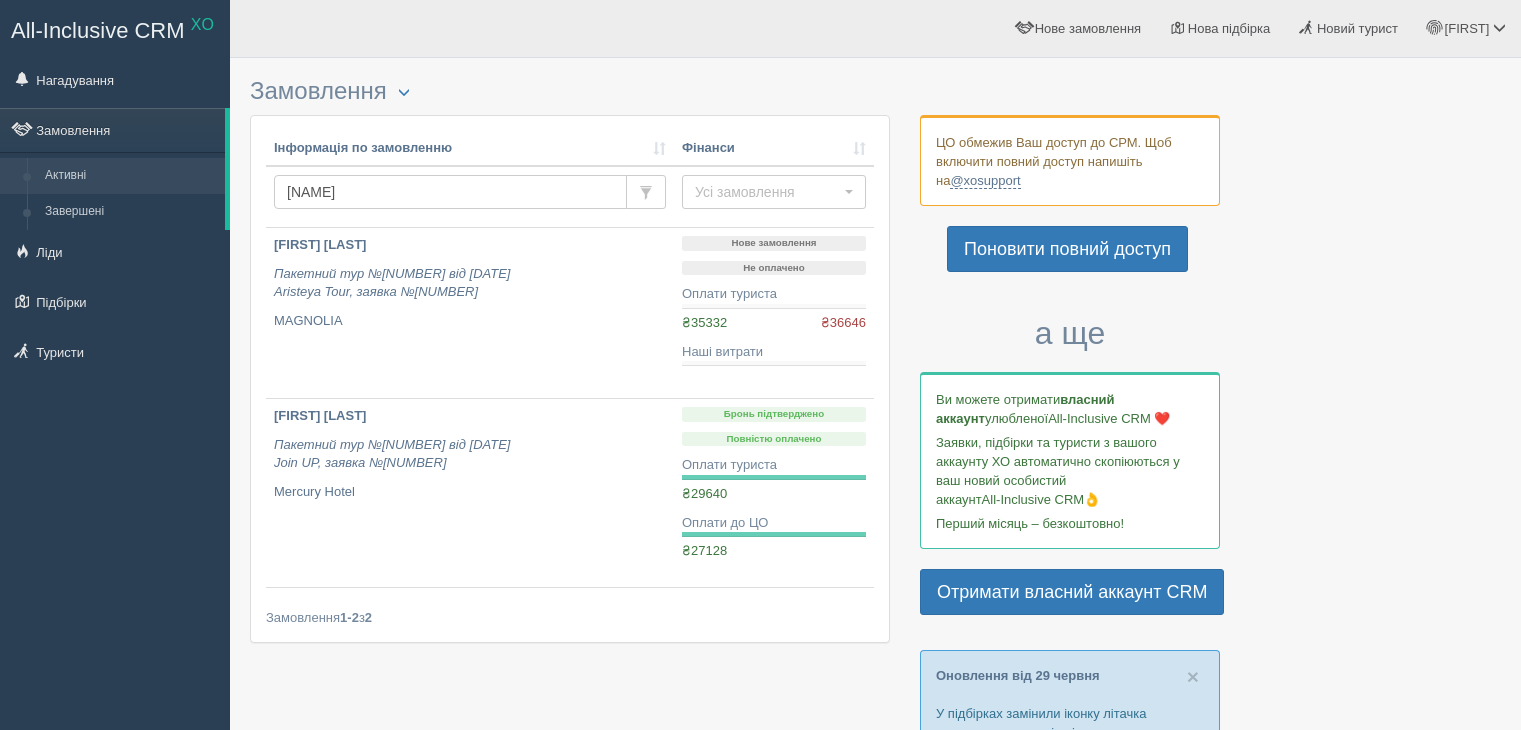 scroll, scrollTop: 0, scrollLeft: 0, axis: both 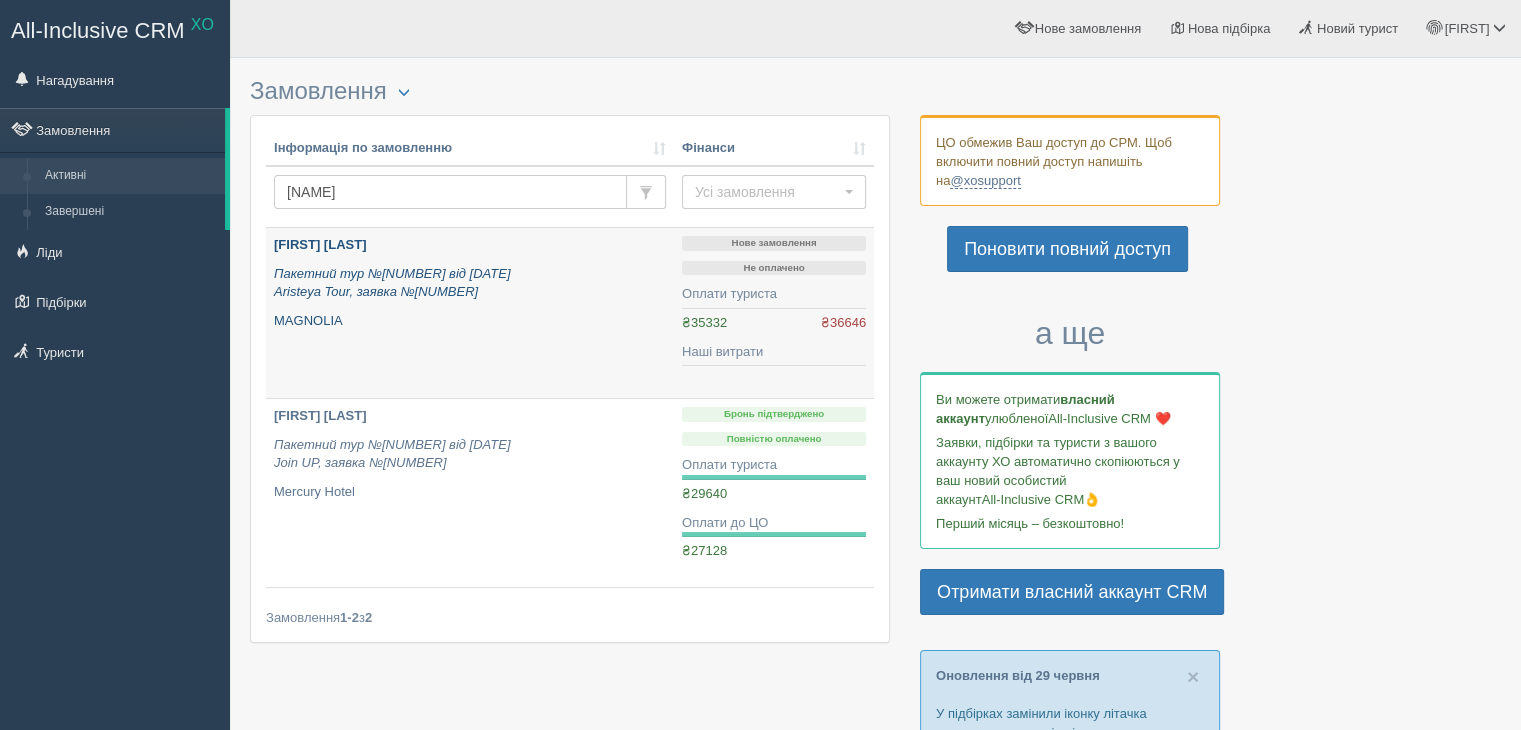 click on "Пакетний тур №[NUMBER] від [DATE]
Aristeya Tour, заявка №[NUMBER]" at bounding box center [392, 283] 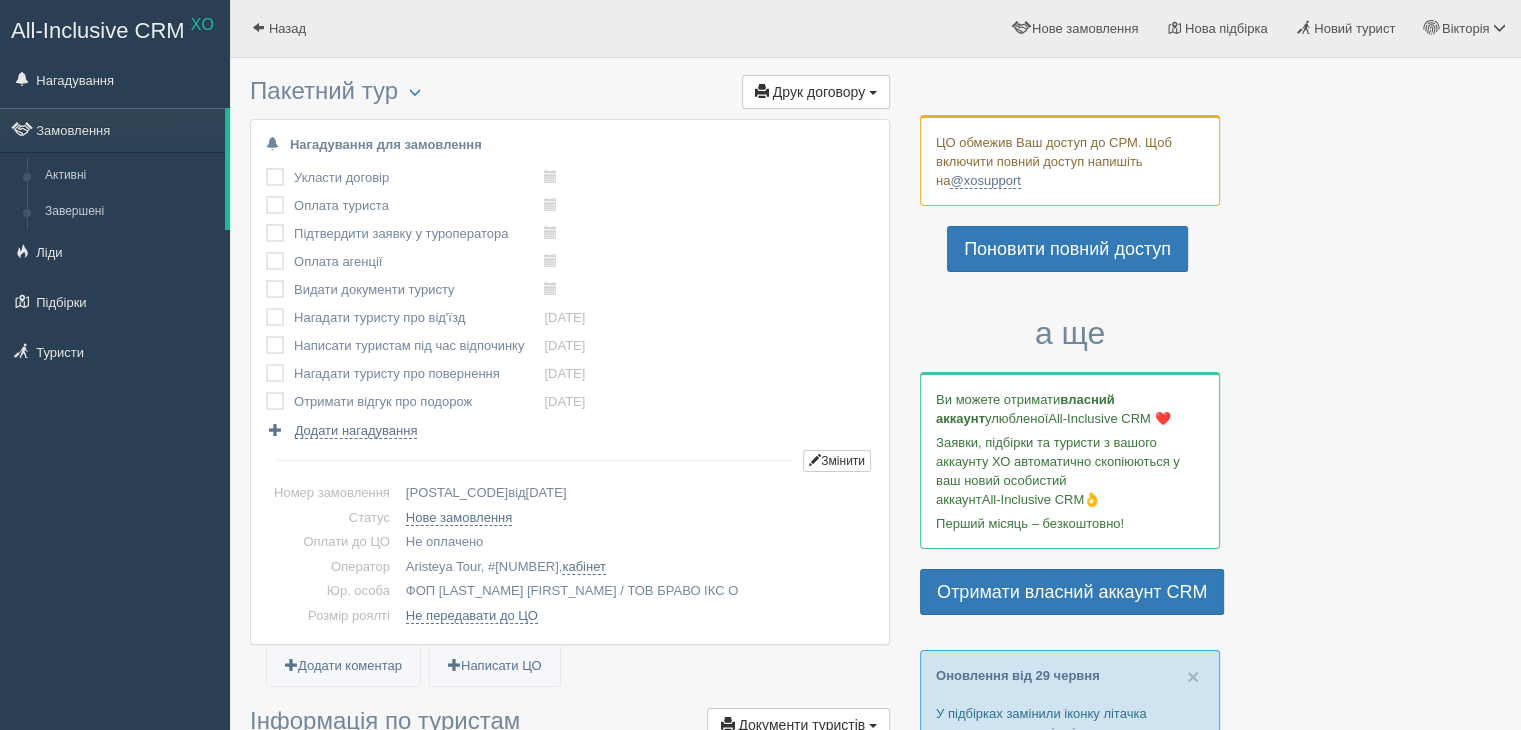 scroll, scrollTop: 400, scrollLeft: 0, axis: vertical 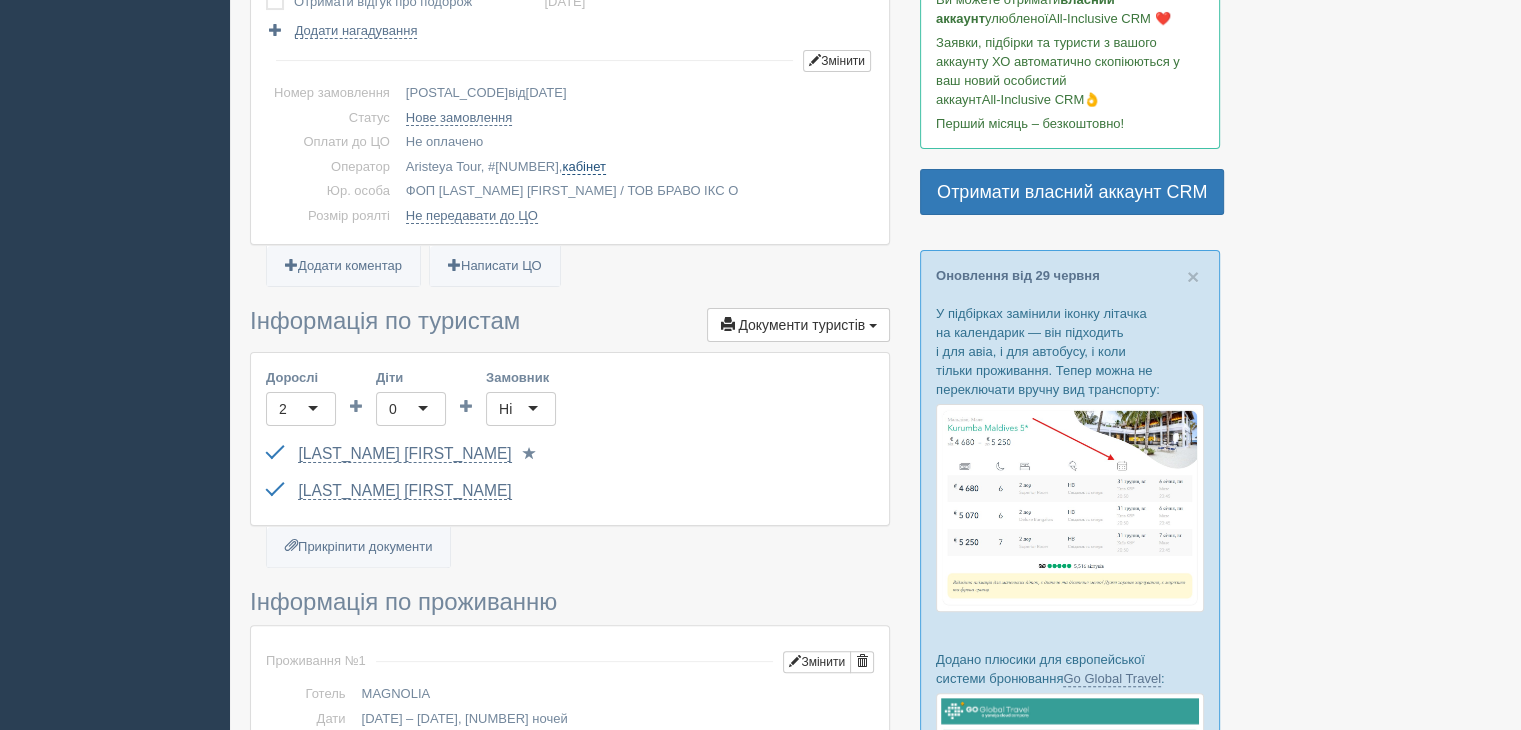 click on "кабінет" at bounding box center (583, 167) 